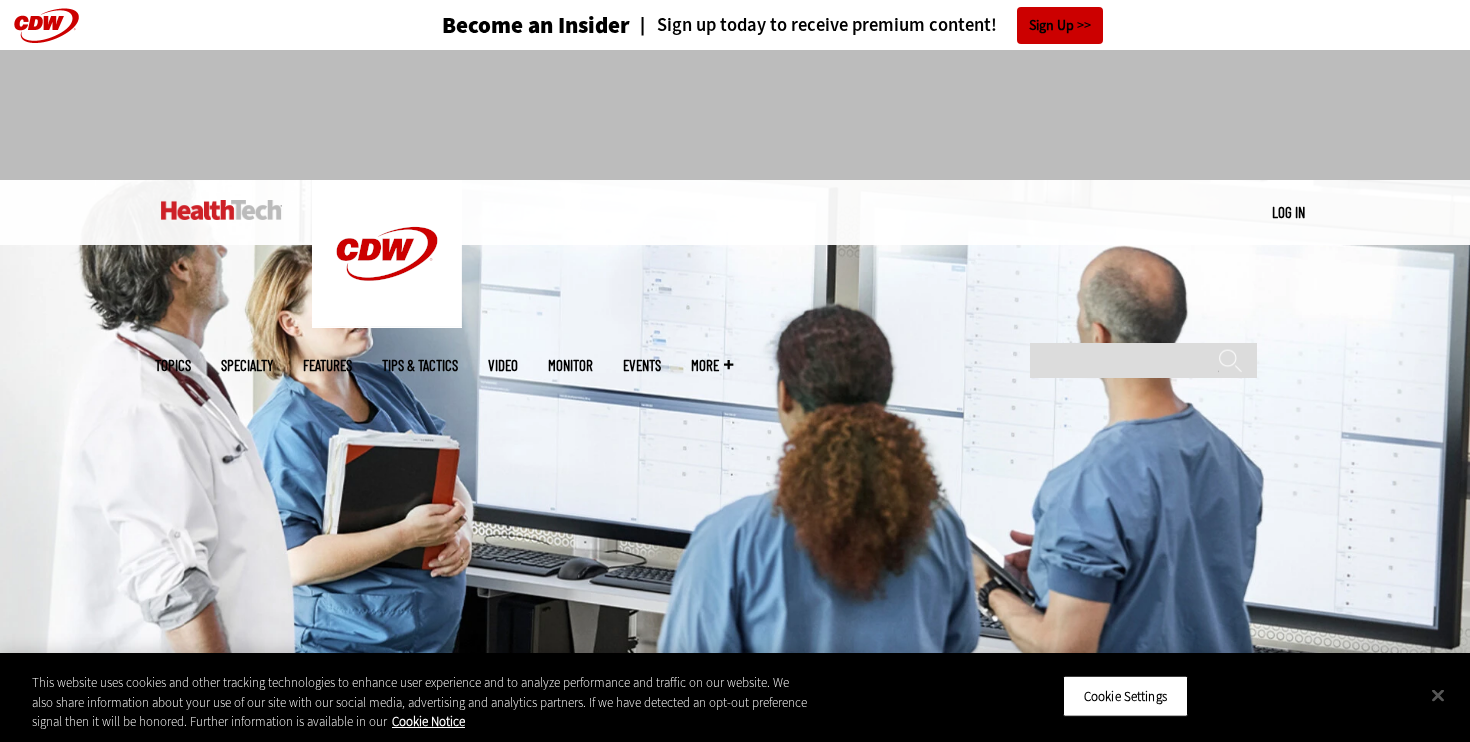 scroll, scrollTop: 0, scrollLeft: 0, axis: both 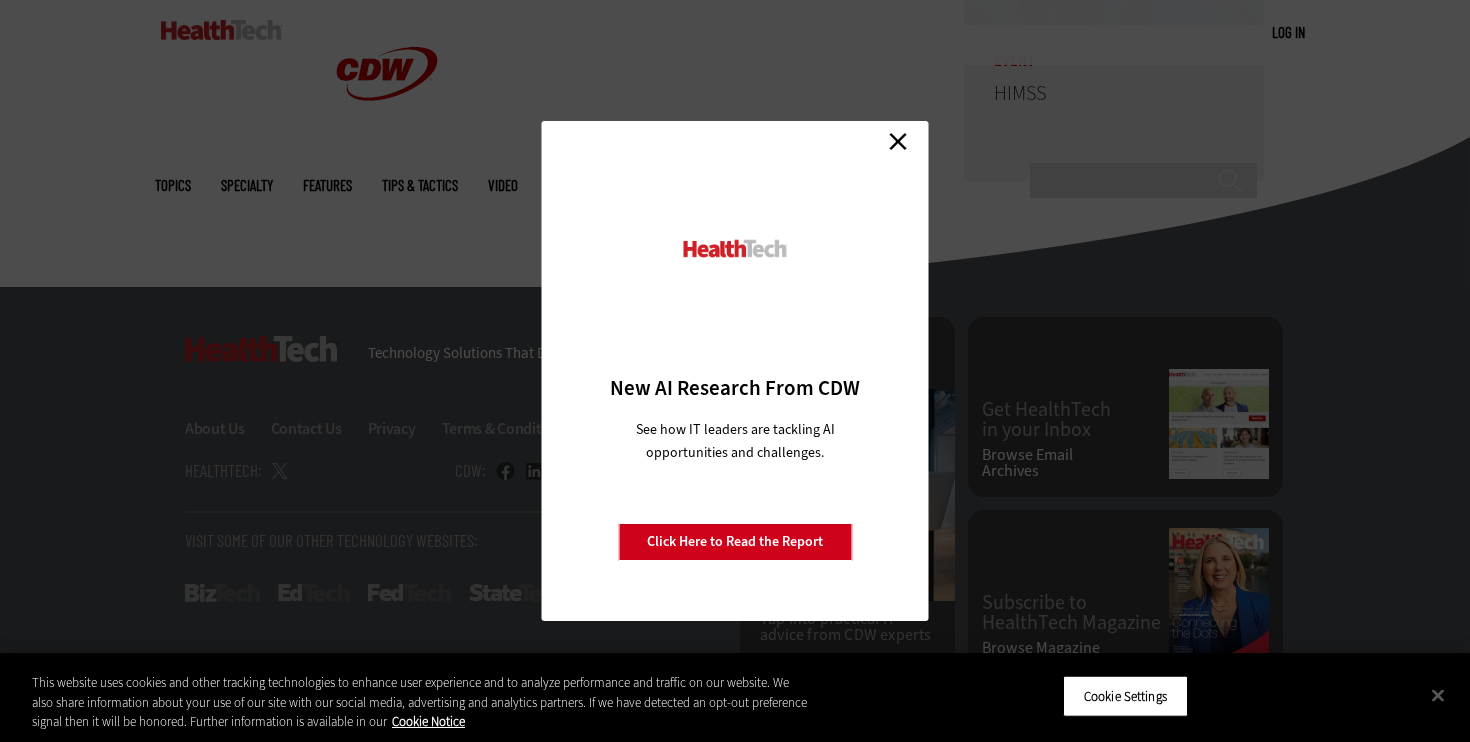 click on "Close" at bounding box center (898, 141) 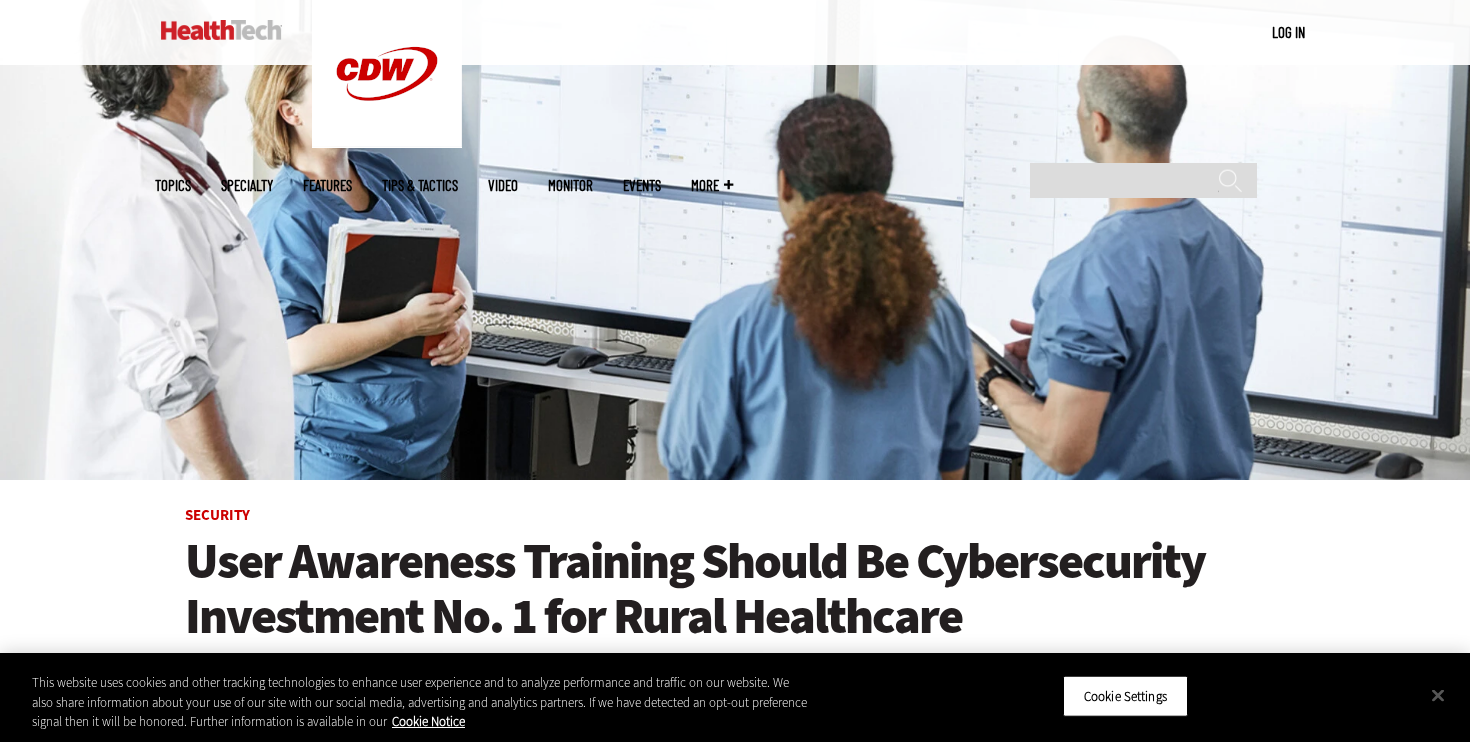 scroll, scrollTop: 0, scrollLeft: 0, axis: both 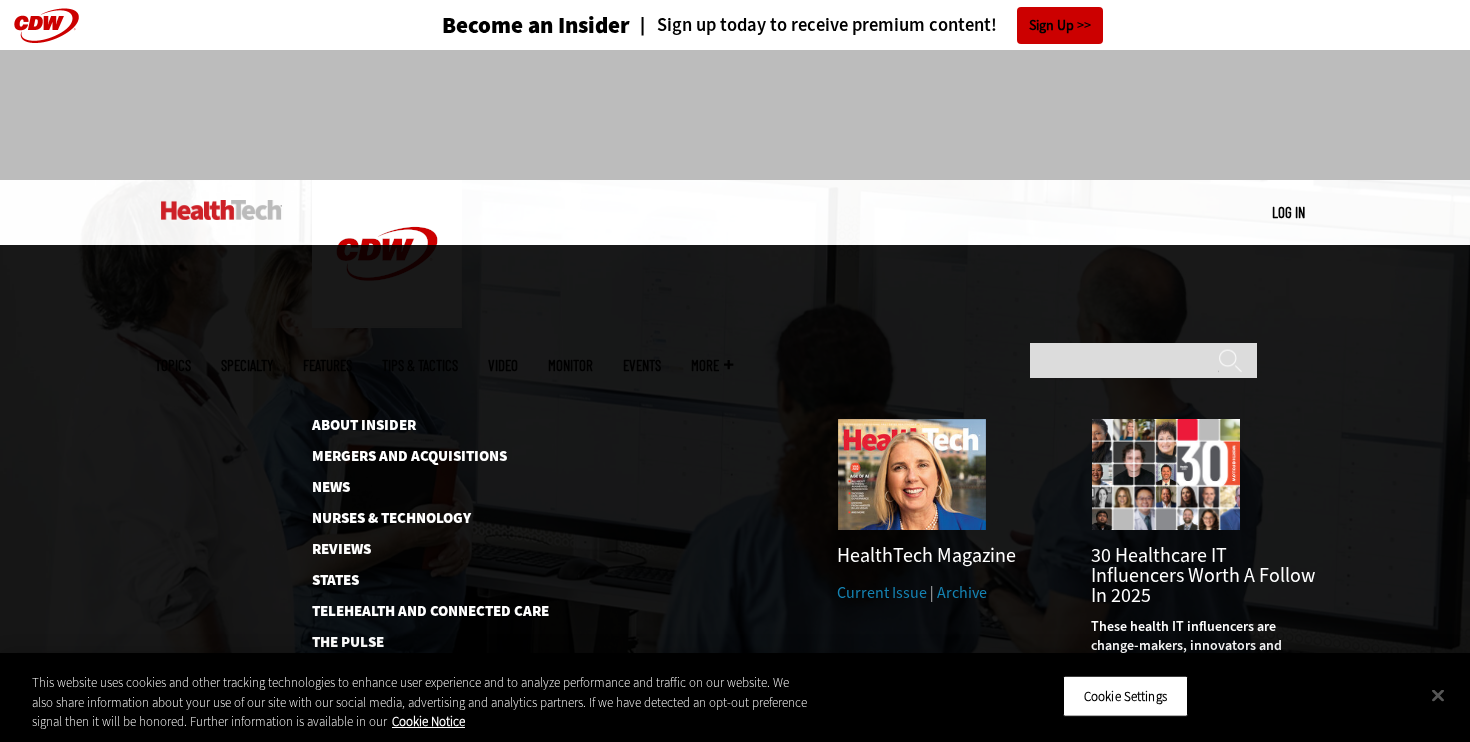 click on "More" at bounding box center (712, 365) 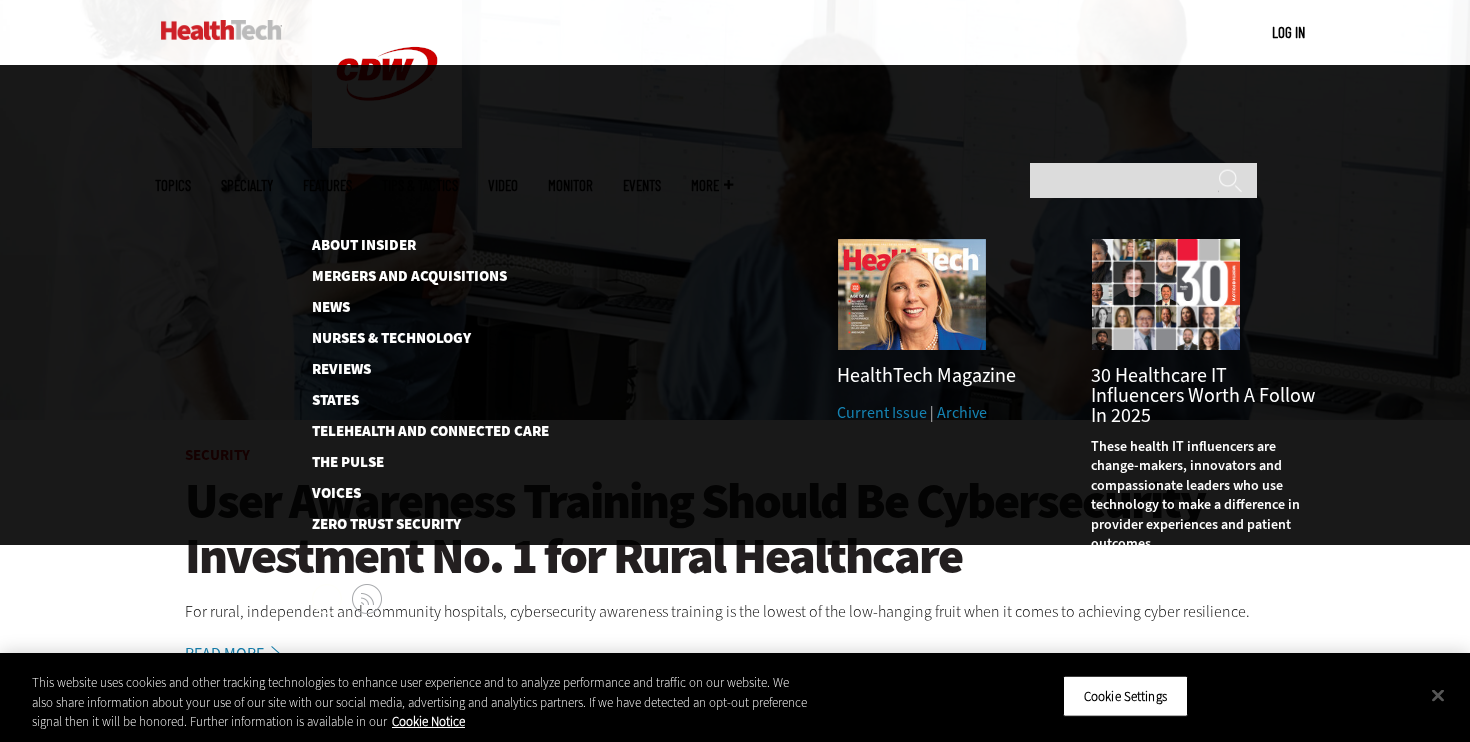 scroll, scrollTop: 273, scrollLeft: 0, axis: vertical 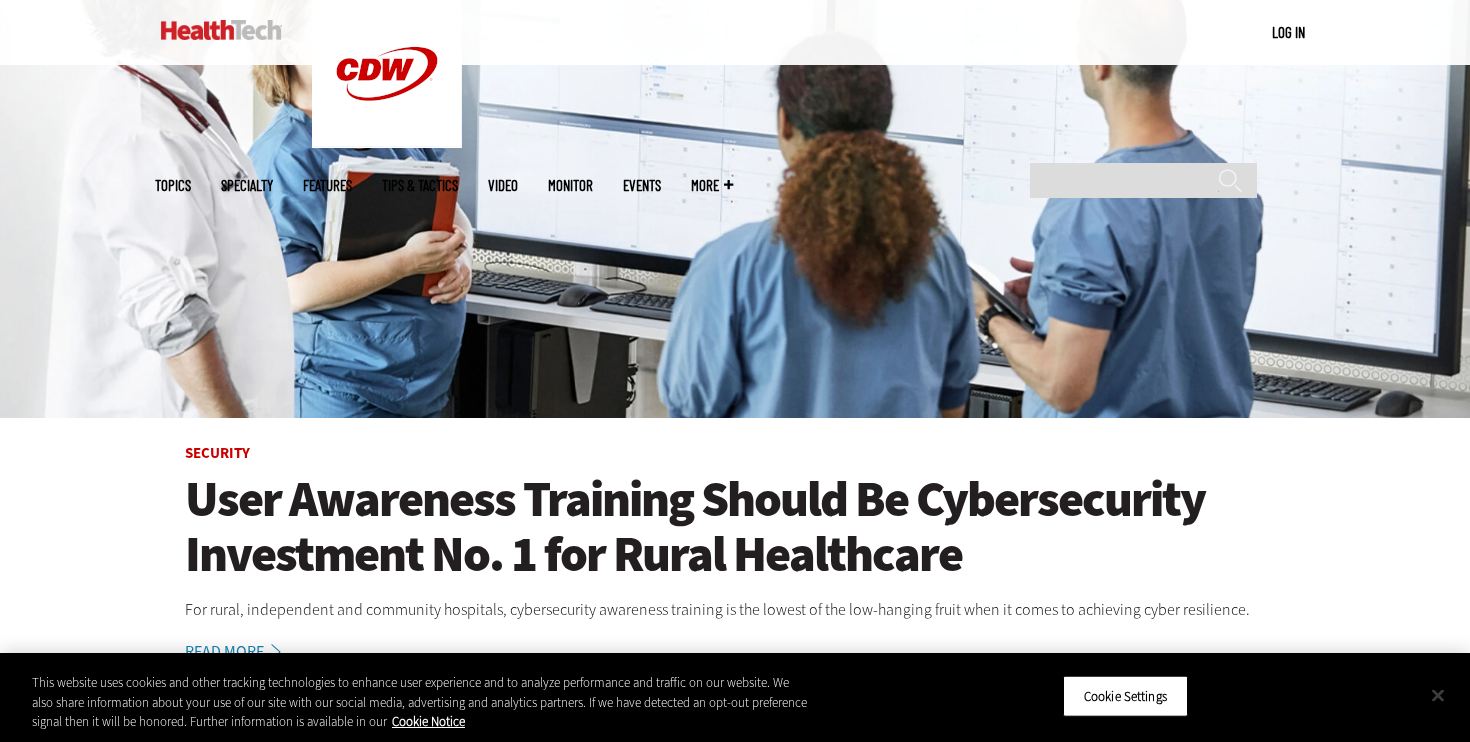 click at bounding box center (1438, 695) 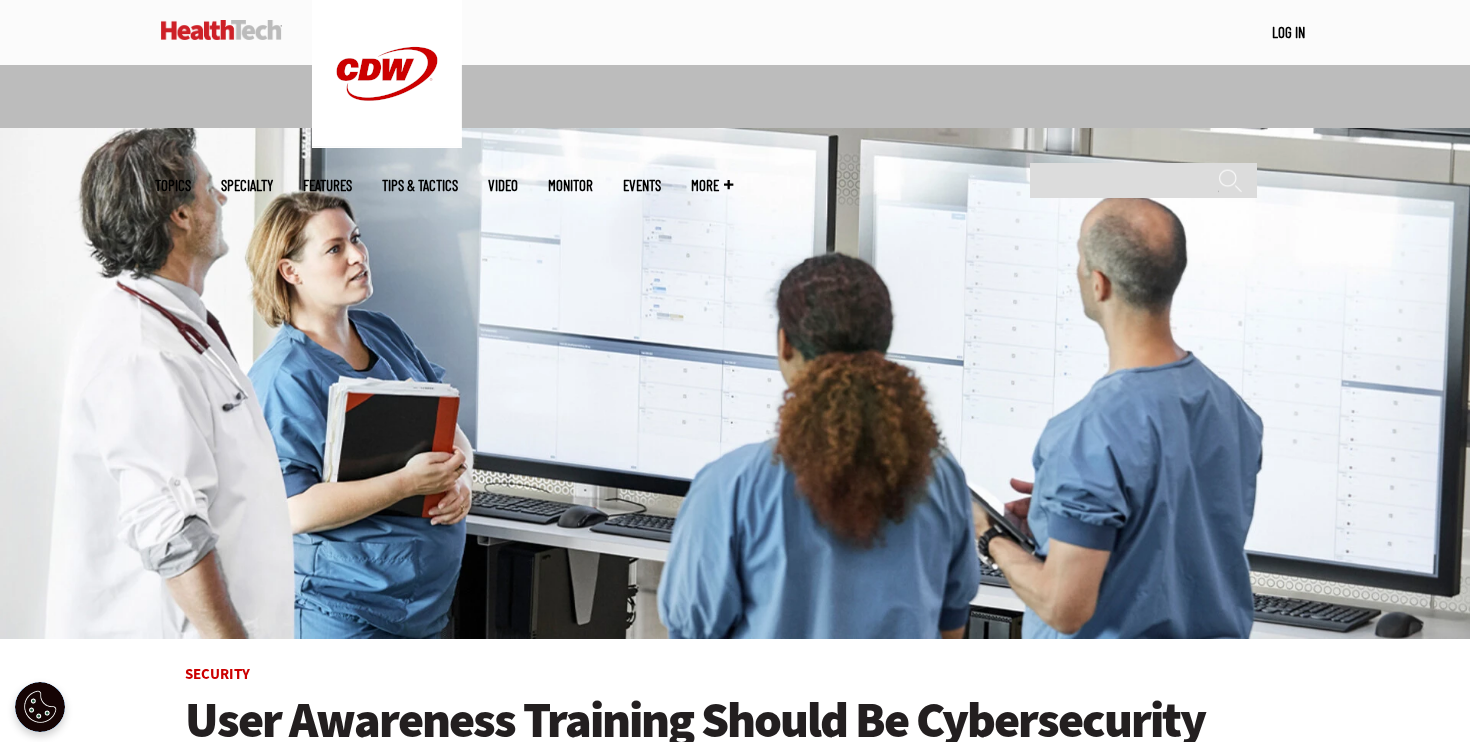 scroll, scrollTop: 0, scrollLeft: 0, axis: both 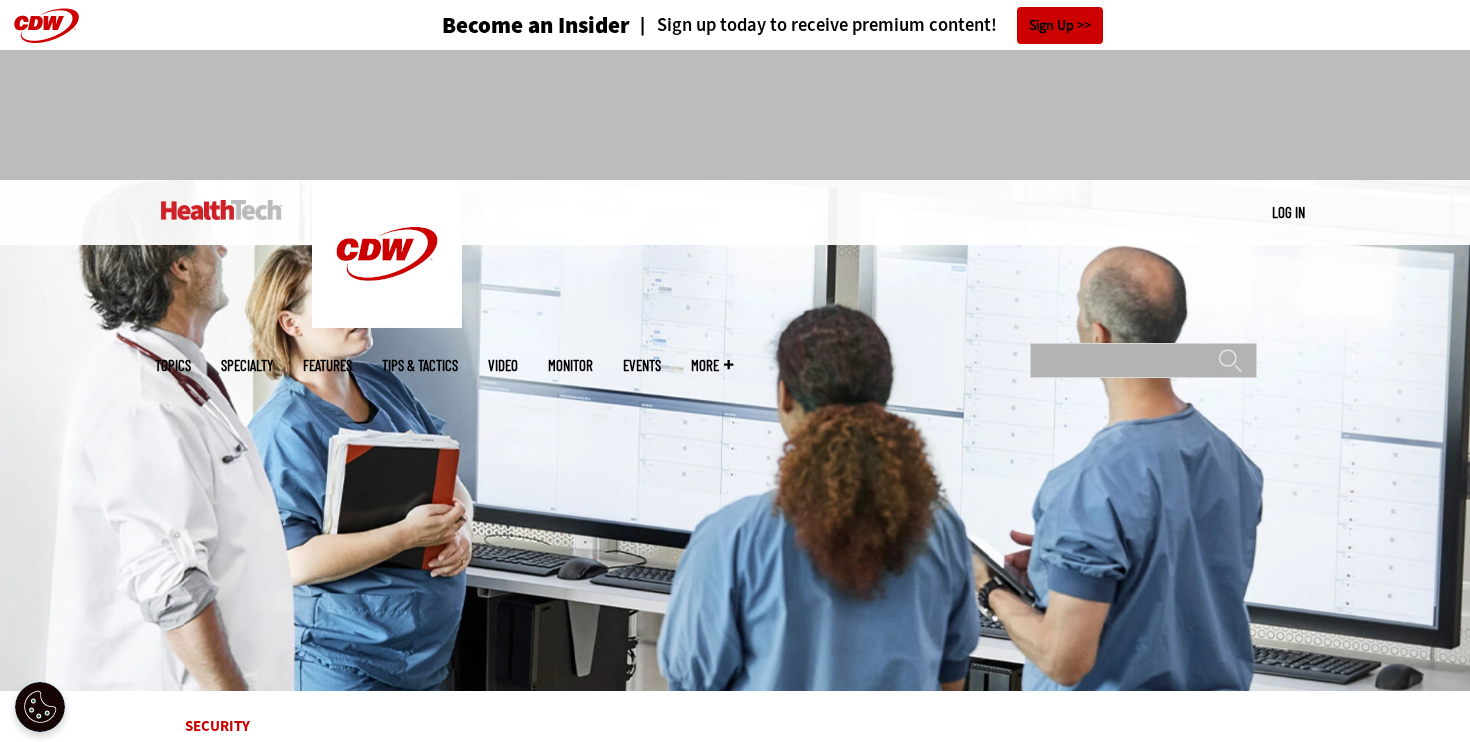 click on "Search" at bounding box center [1143, 360] 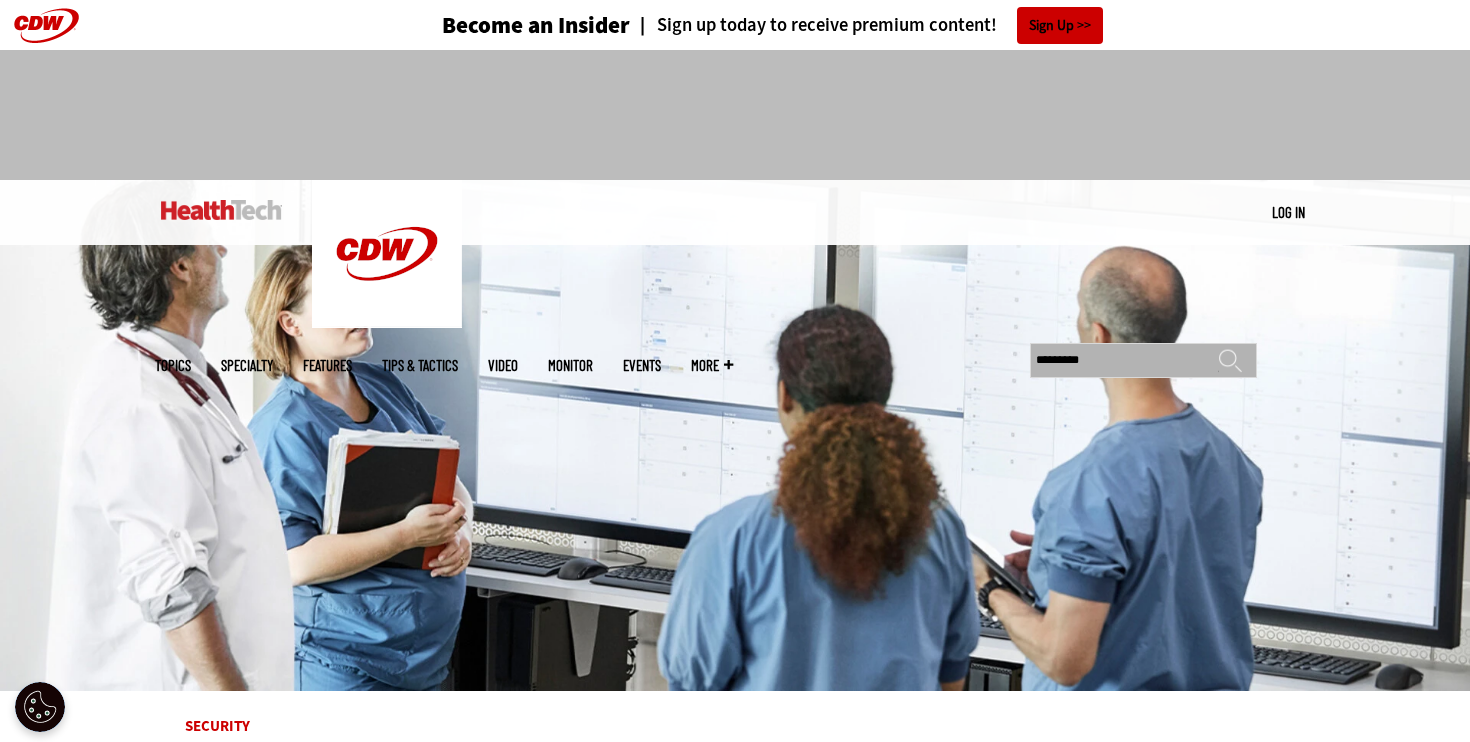 type on "*********" 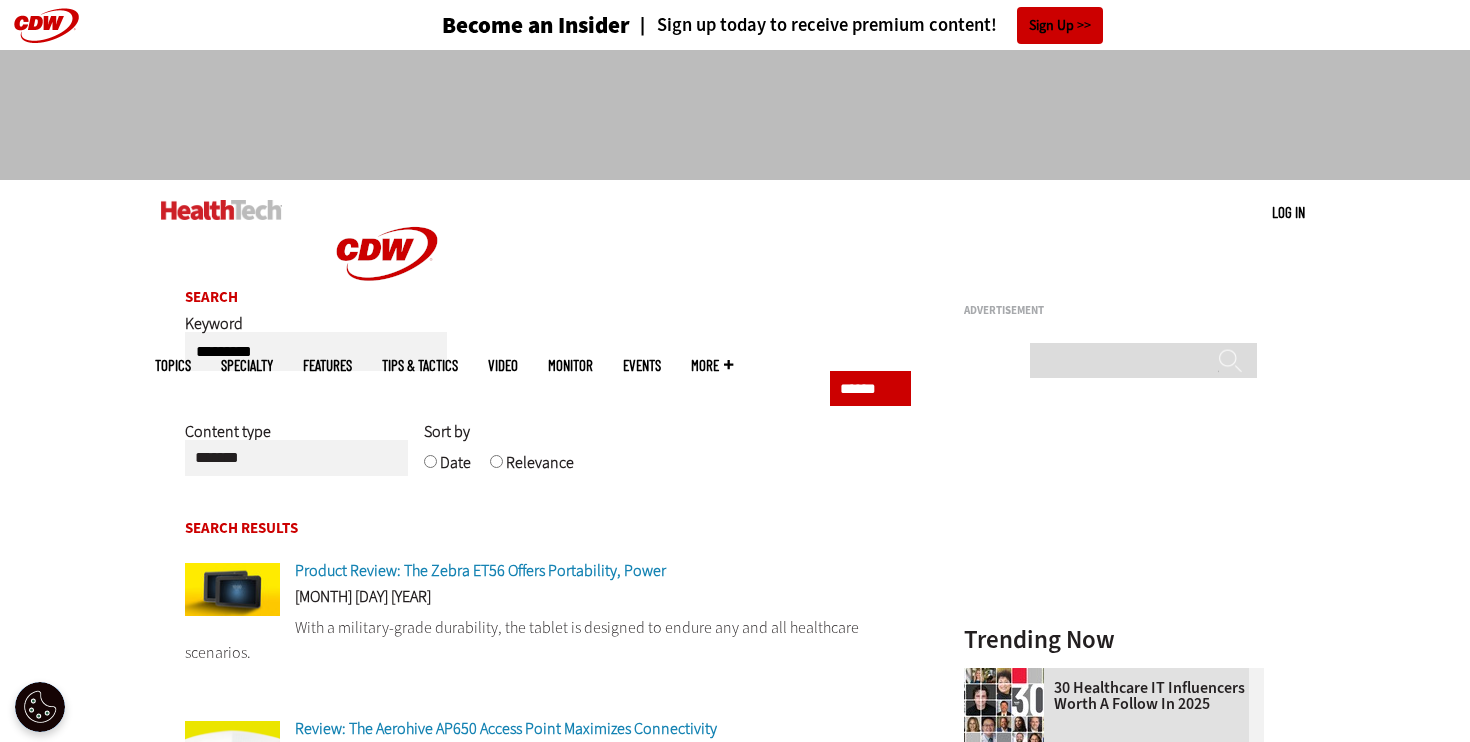 scroll, scrollTop: 0, scrollLeft: 0, axis: both 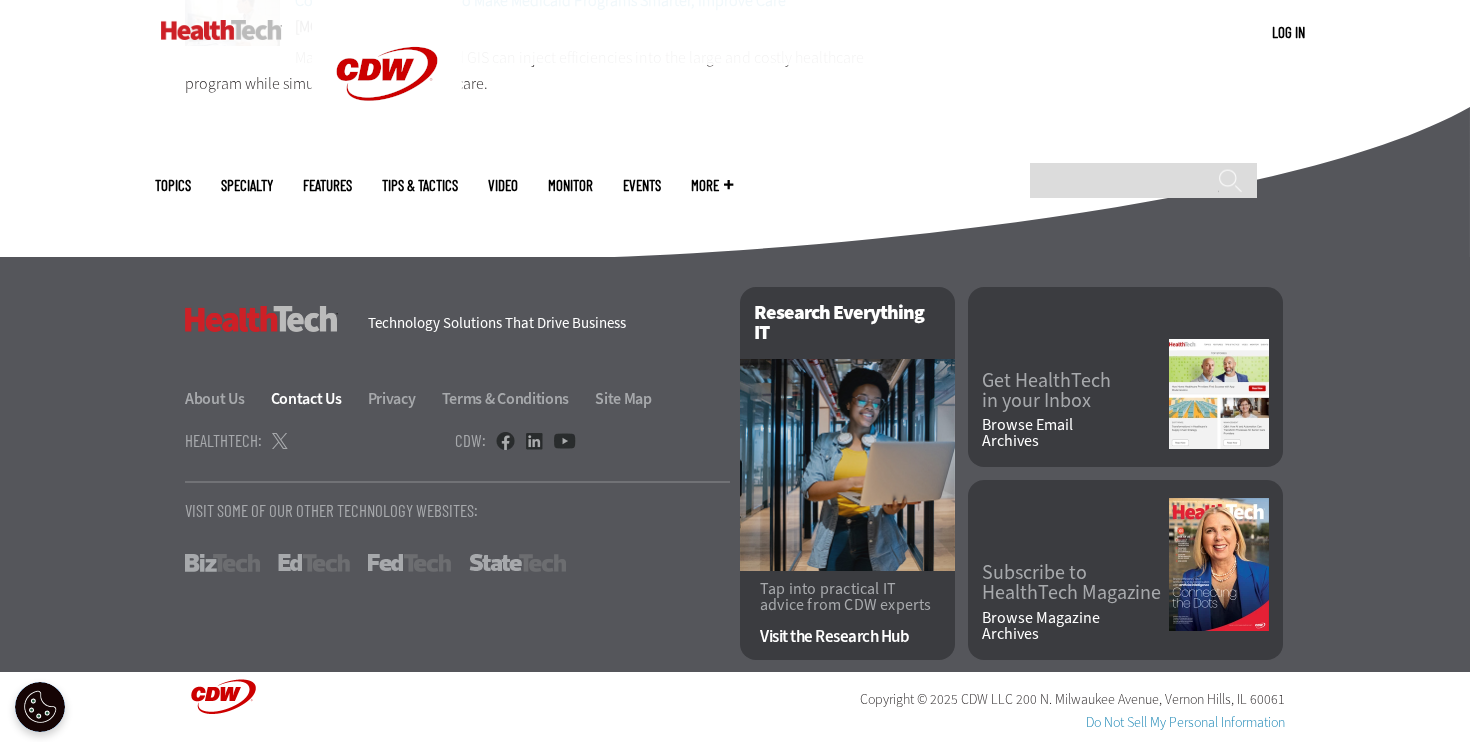 click on "Contact Us" at bounding box center (318, 398) 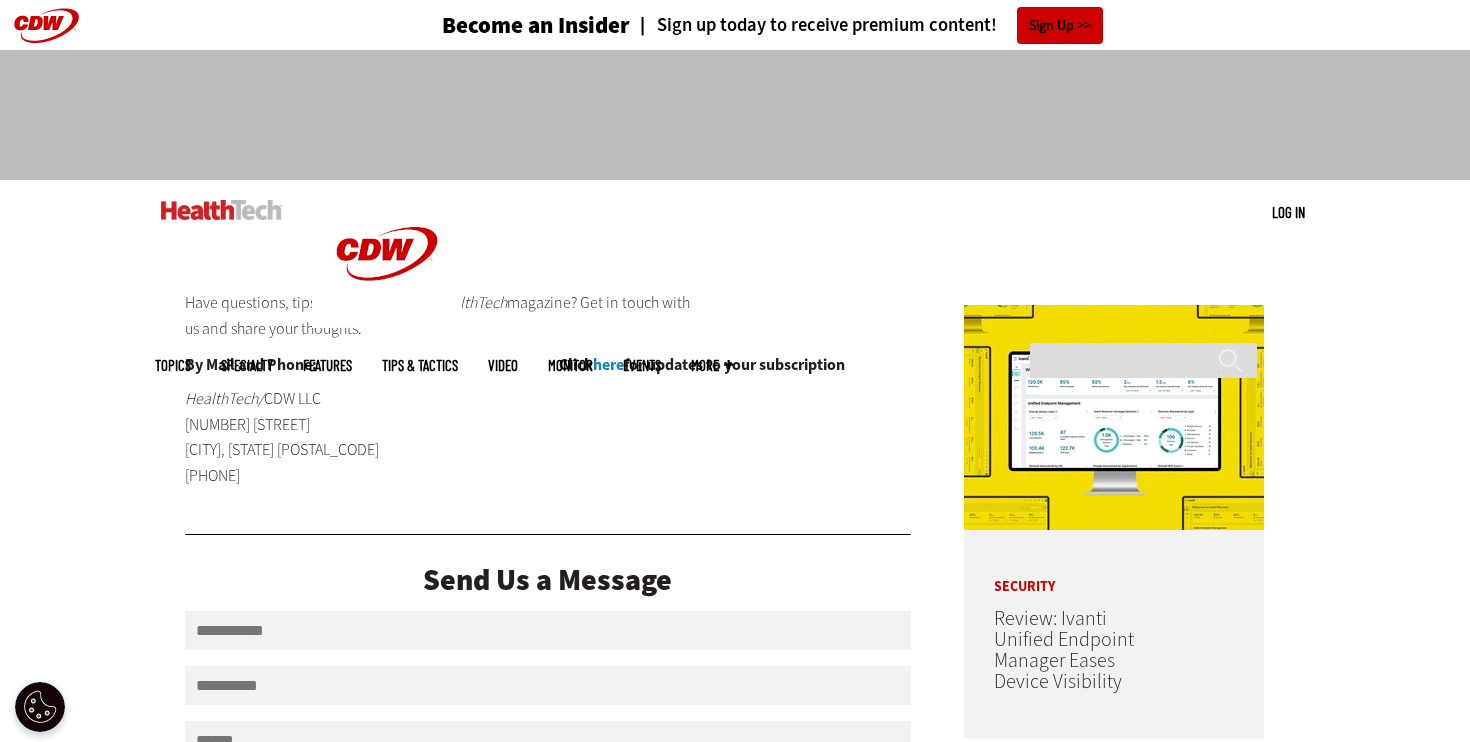 scroll, scrollTop: 0, scrollLeft: 0, axis: both 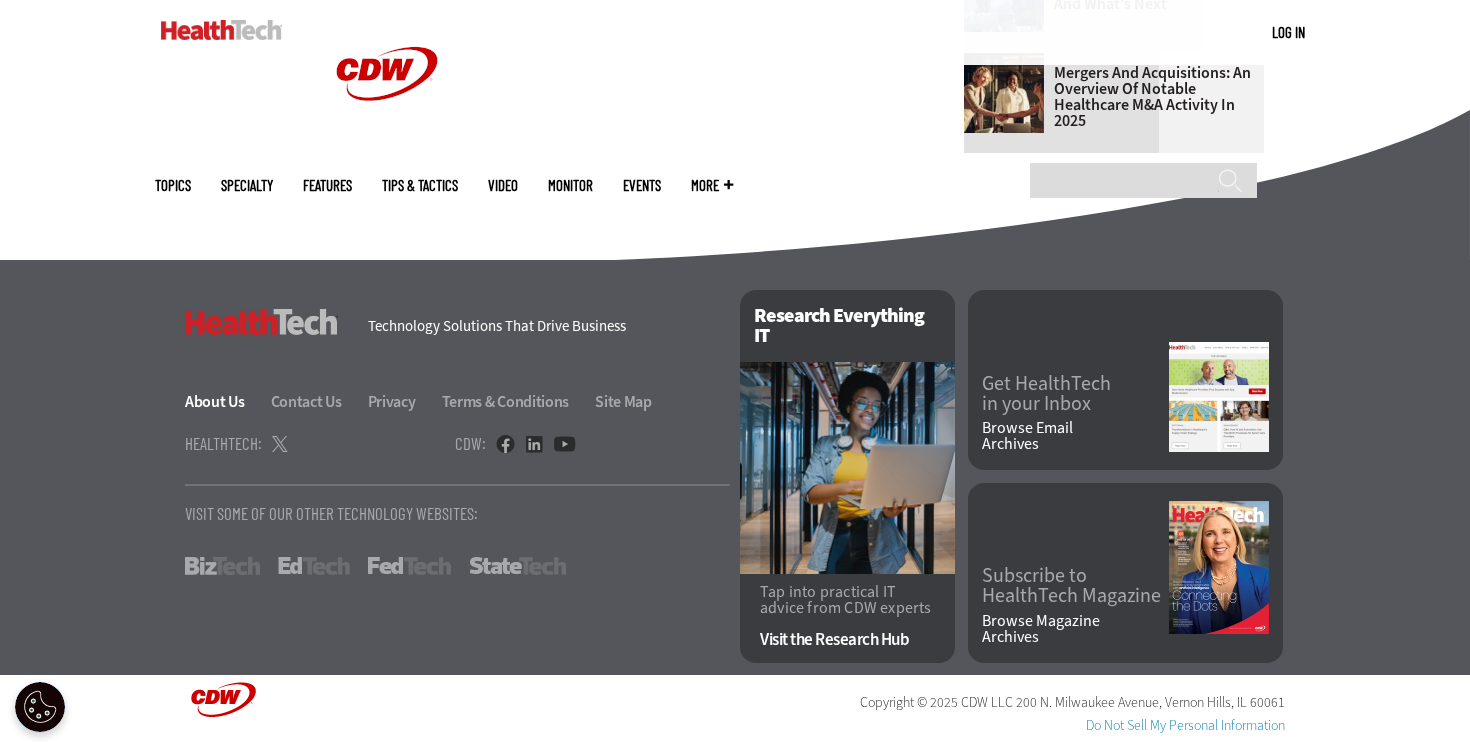 click on "About Us" at bounding box center (226, 401) 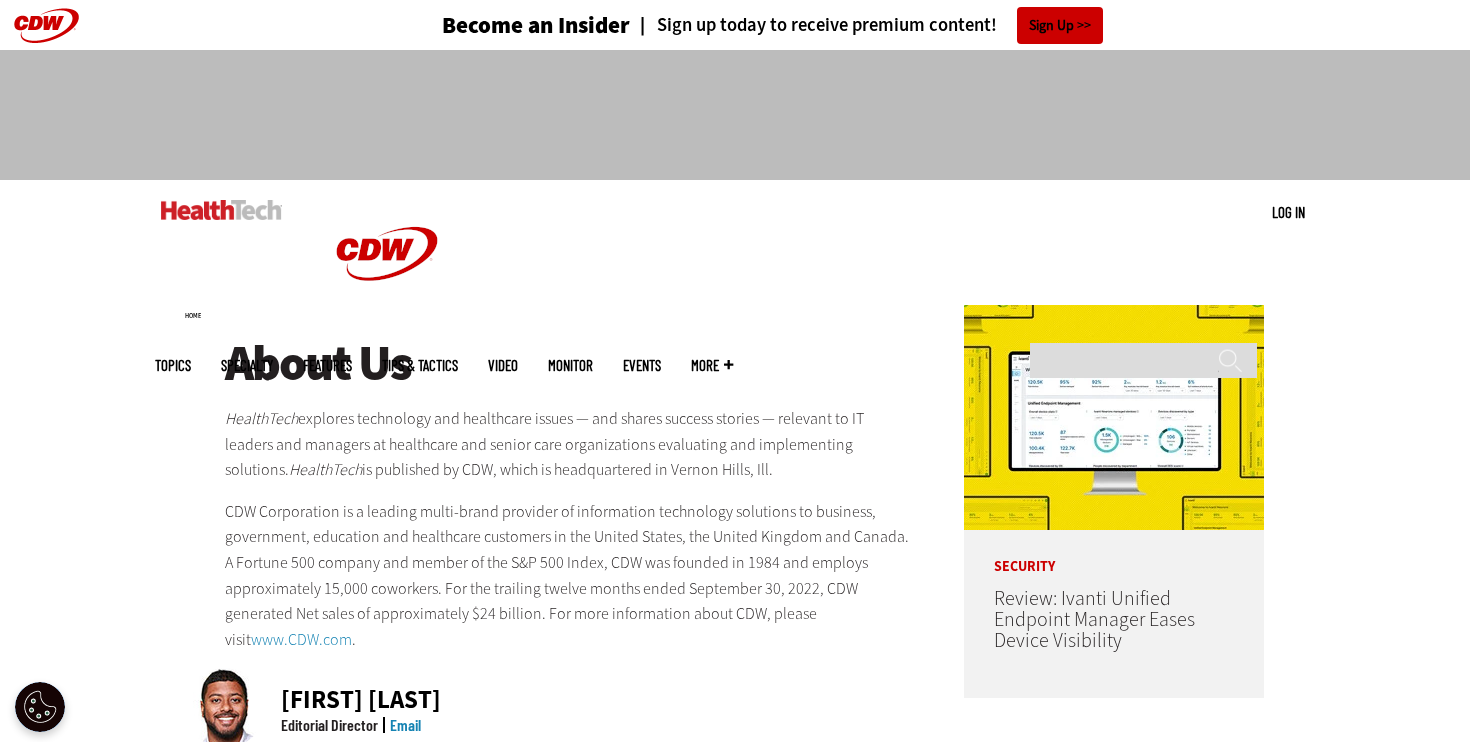 scroll, scrollTop: 0, scrollLeft: 0, axis: both 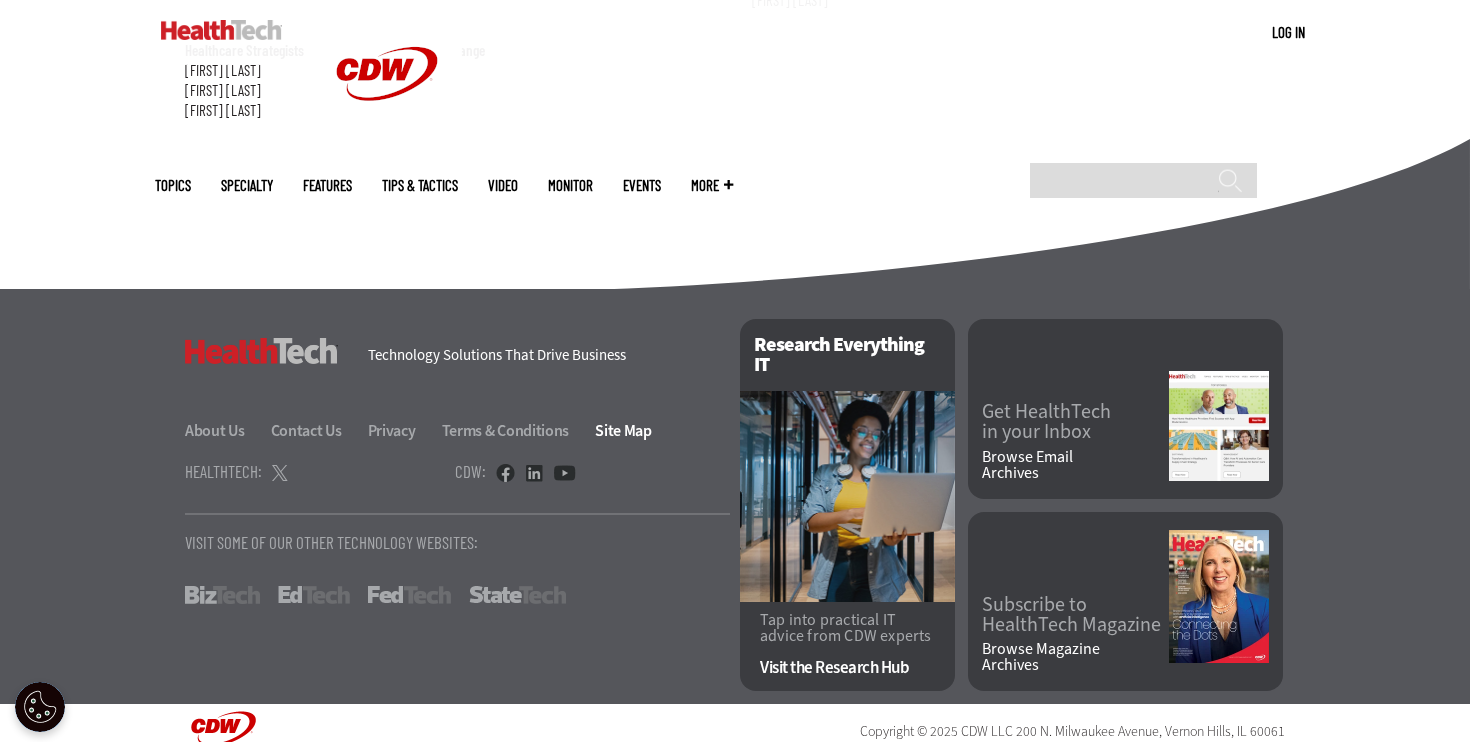 click on "Site Map" at bounding box center [623, 430] 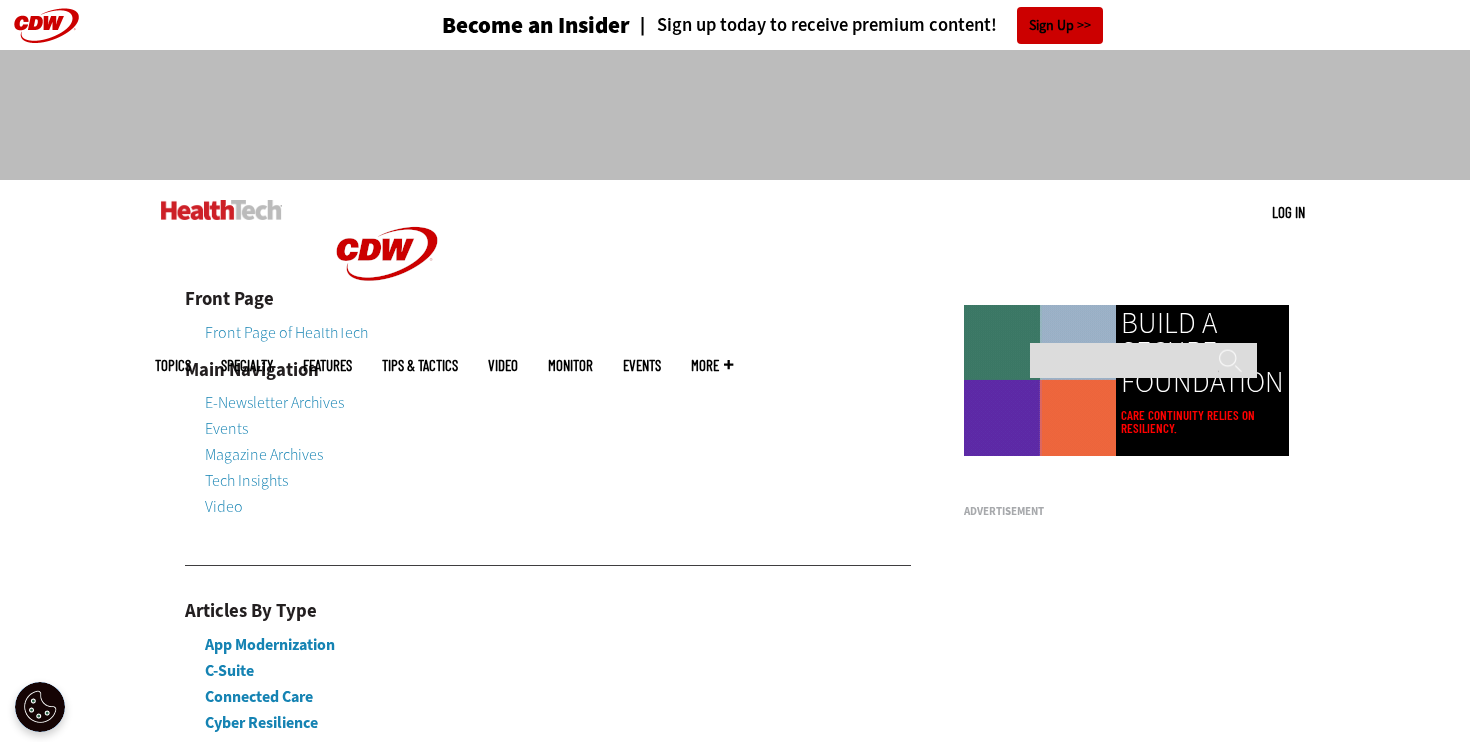 scroll, scrollTop: 0, scrollLeft: 0, axis: both 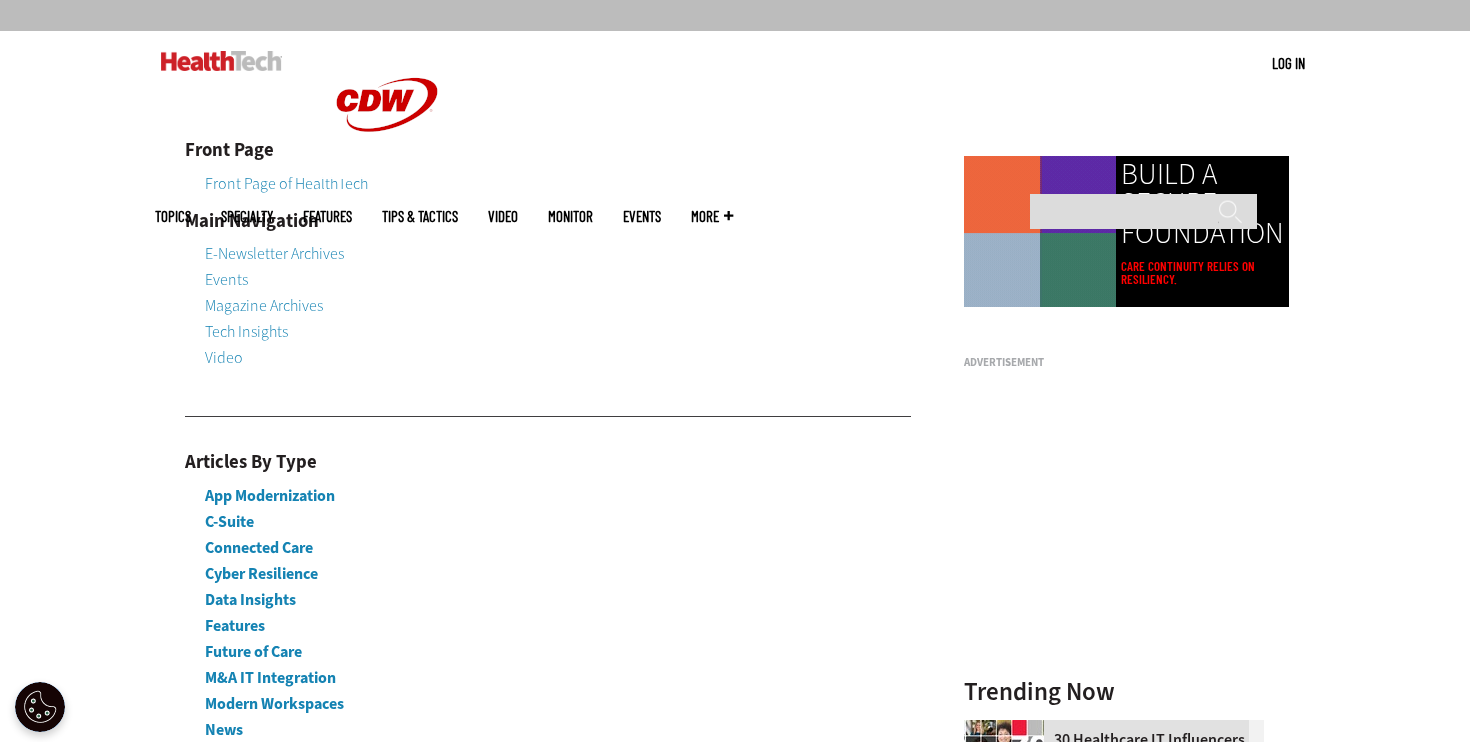 click on "E-Newsletter Archives" at bounding box center (274, 253) 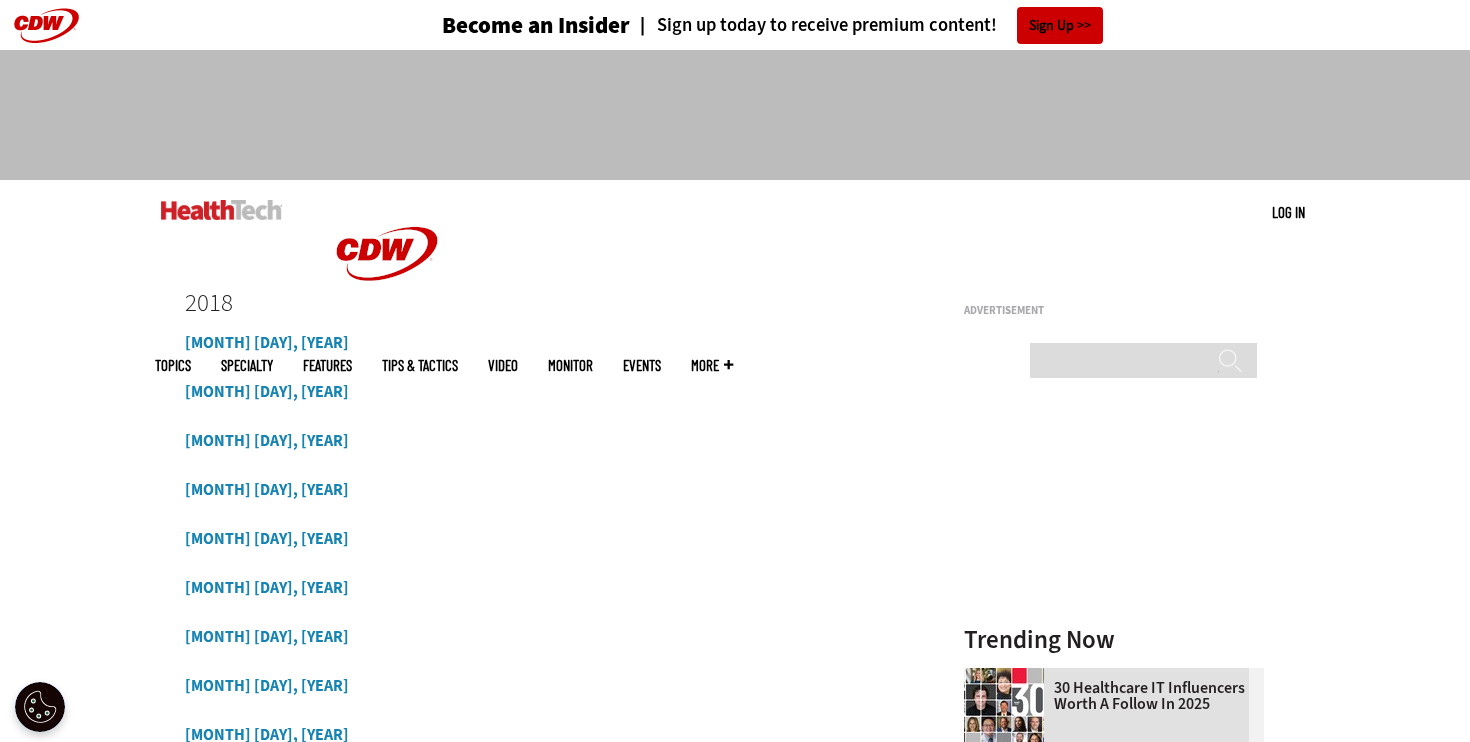 scroll, scrollTop: 0, scrollLeft: 0, axis: both 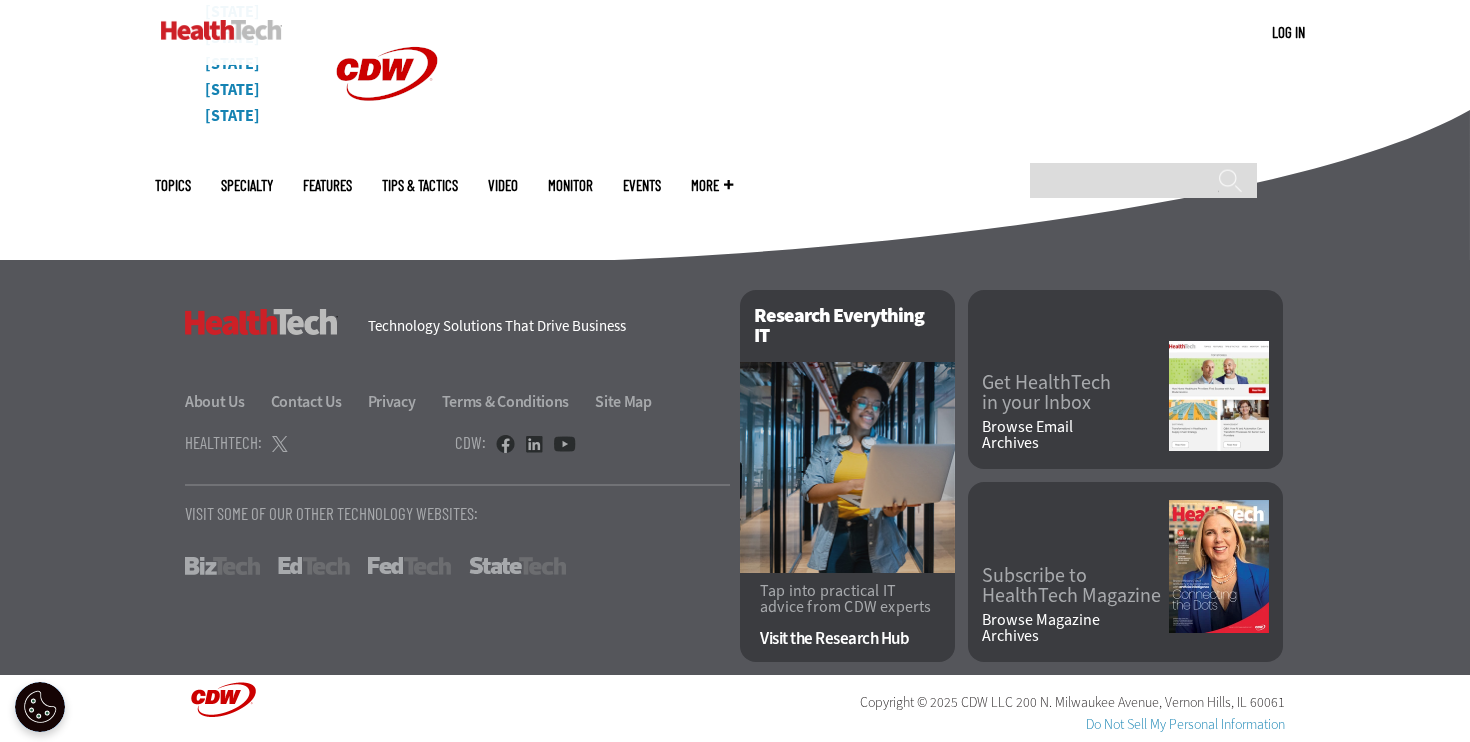 click on "Subscribe to  HealthTech Magazine" at bounding box center (1075, 586) 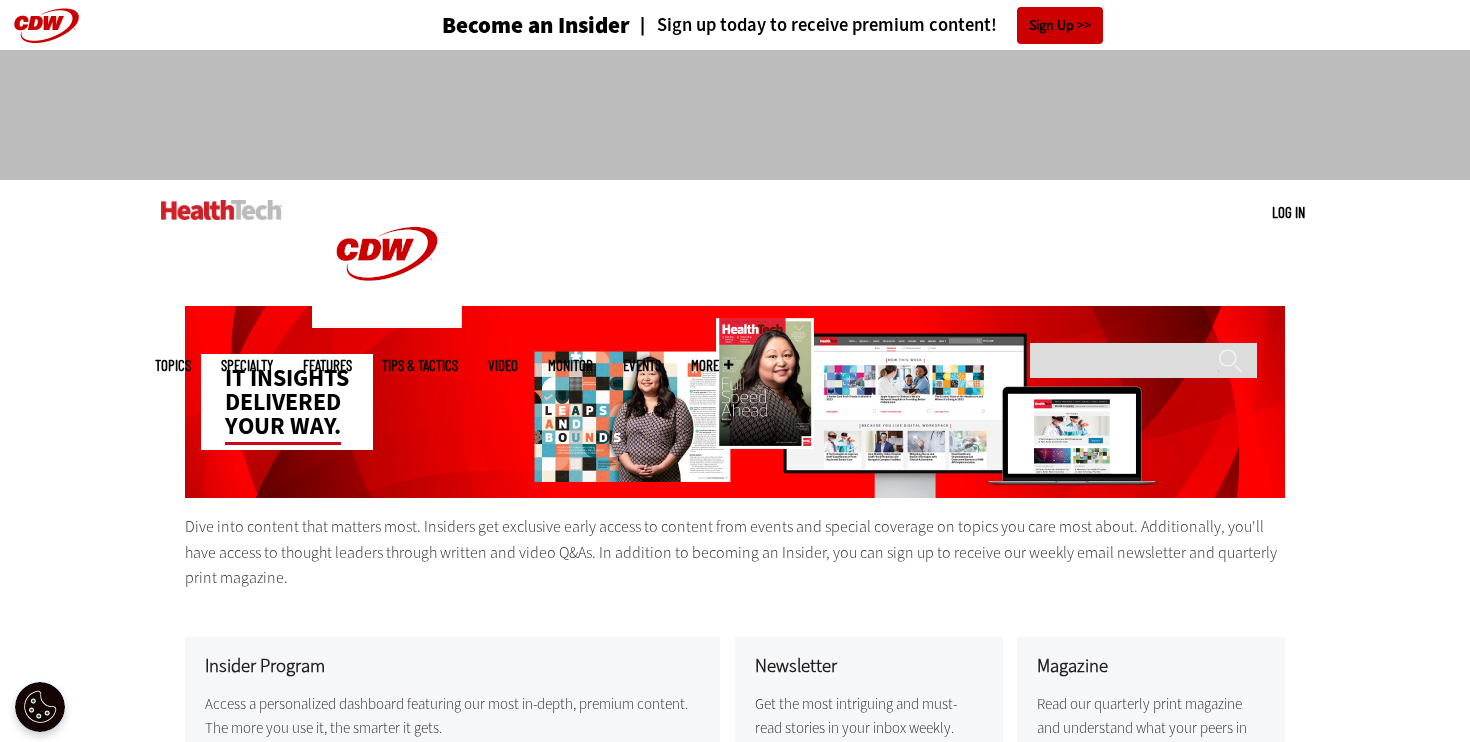 scroll, scrollTop: 0, scrollLeft: 0, axis: both 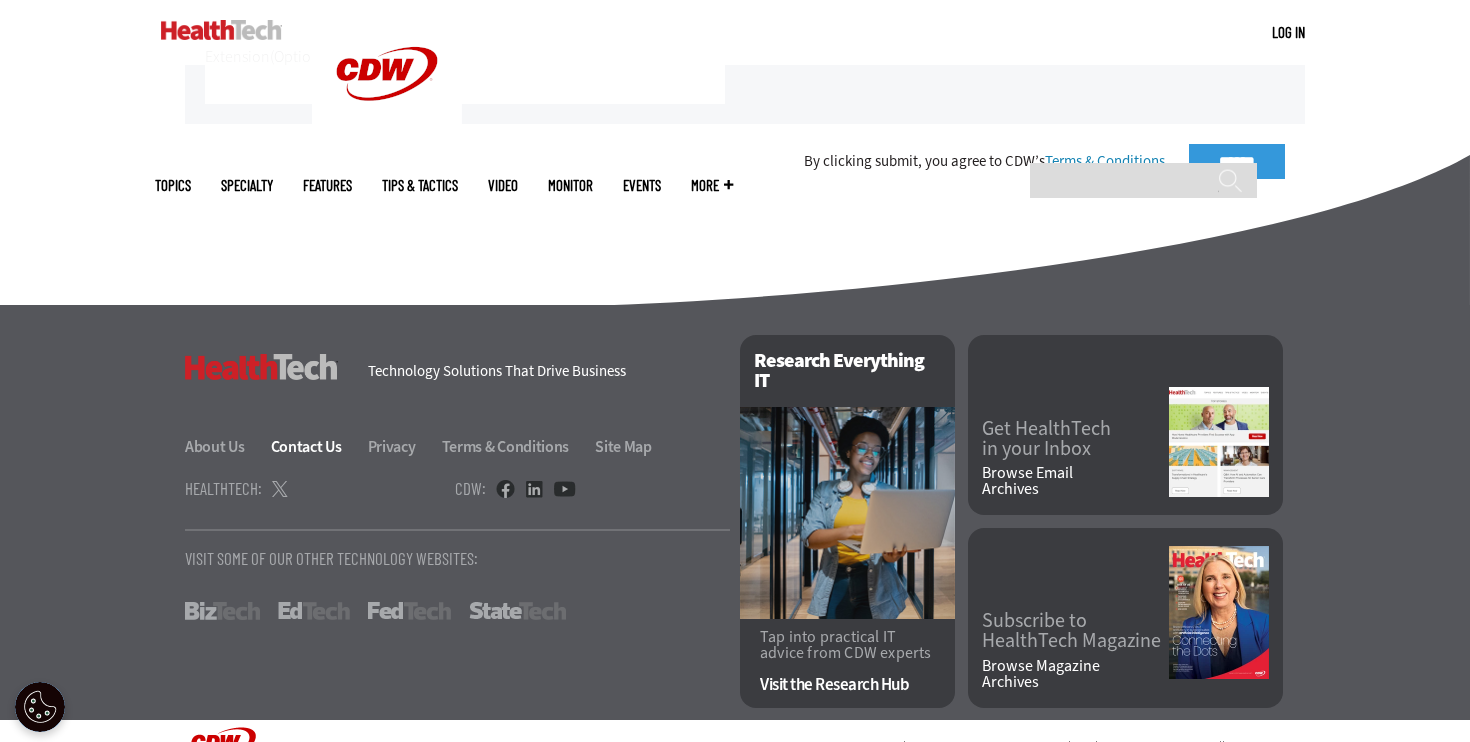 click on "Contact Us" at bounding box center (318, 446) 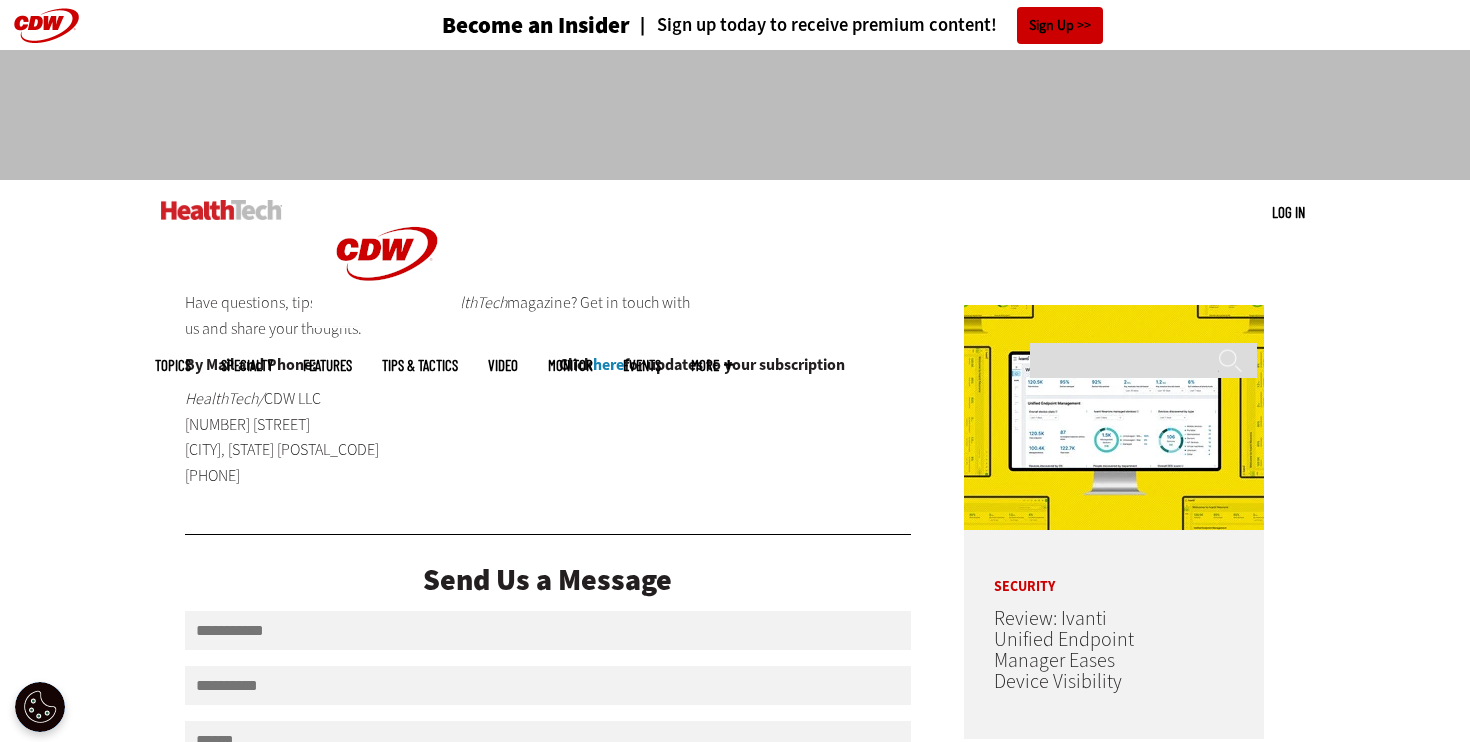 scroll, scrollTop: 0, scrollLeft: 0, axis: both 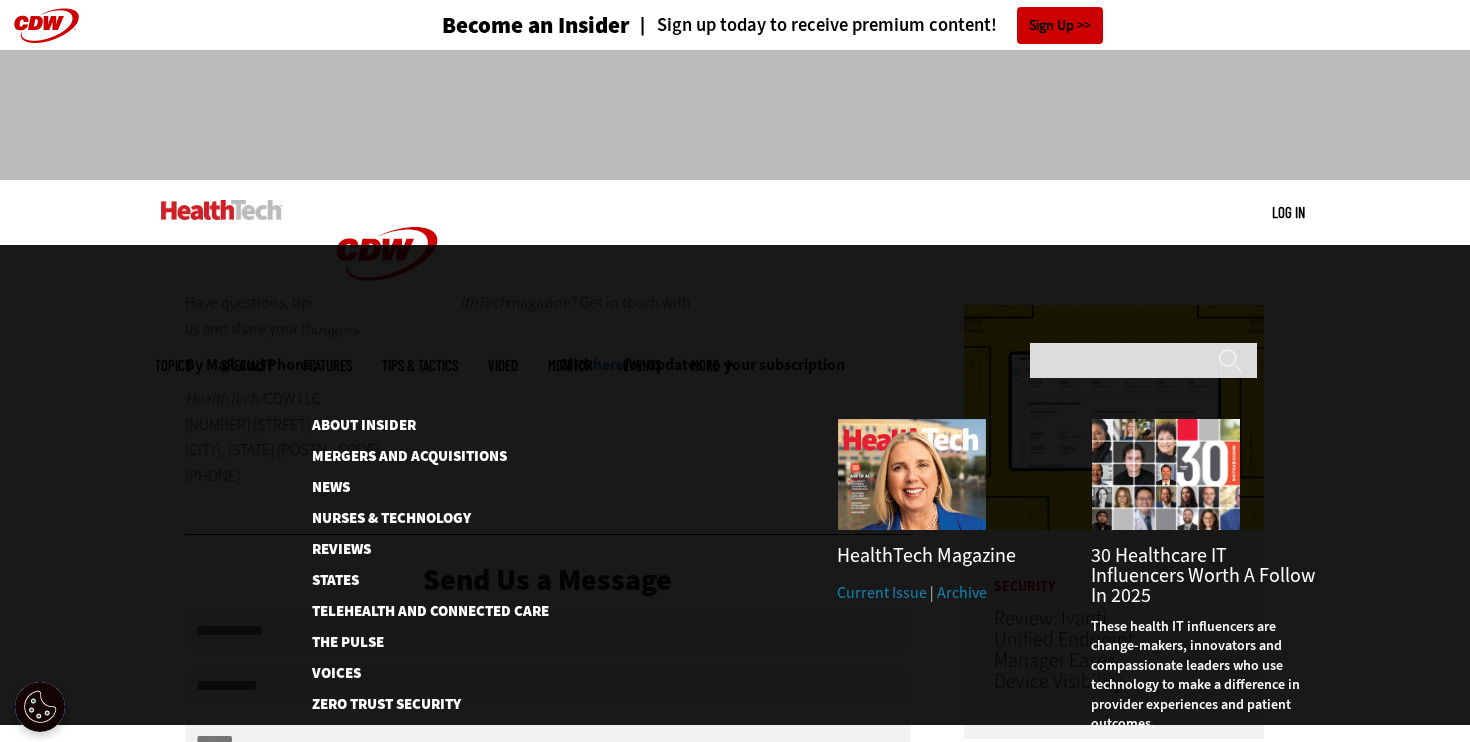 click on "More" at bounding box center (712, 365) 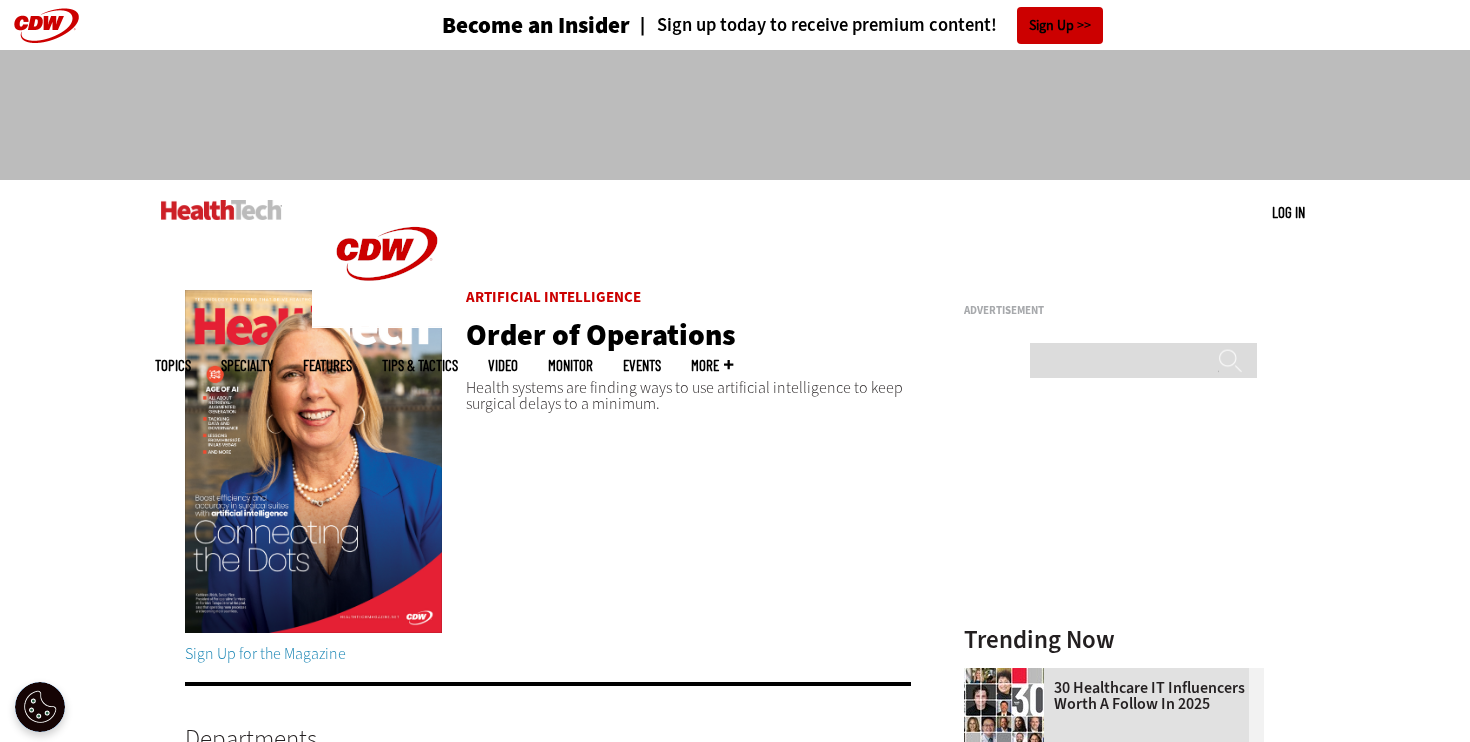 scroll, scrollTop: 0, scrollLeft: 0, axis: both 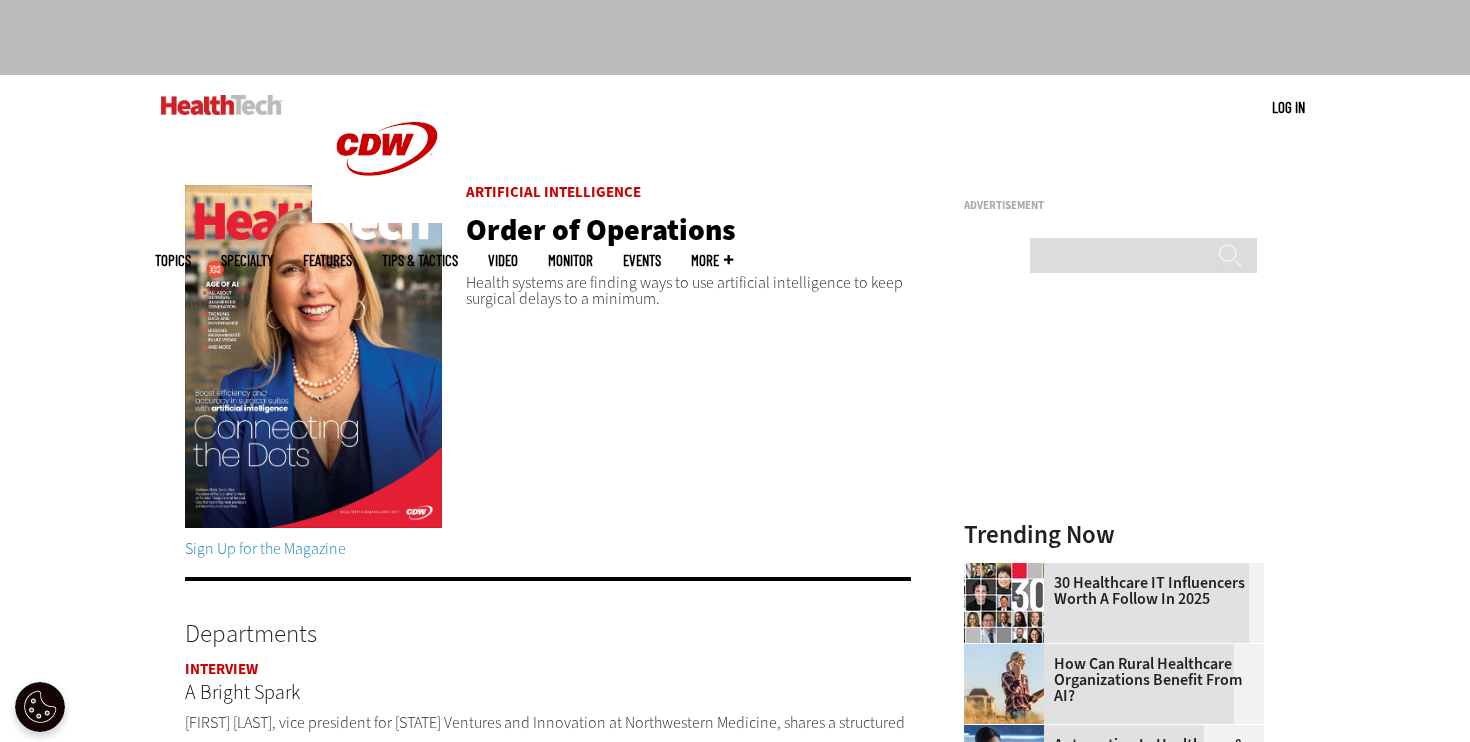 click on "Sign Up for the Magazine" at bounding box center (265, 548) 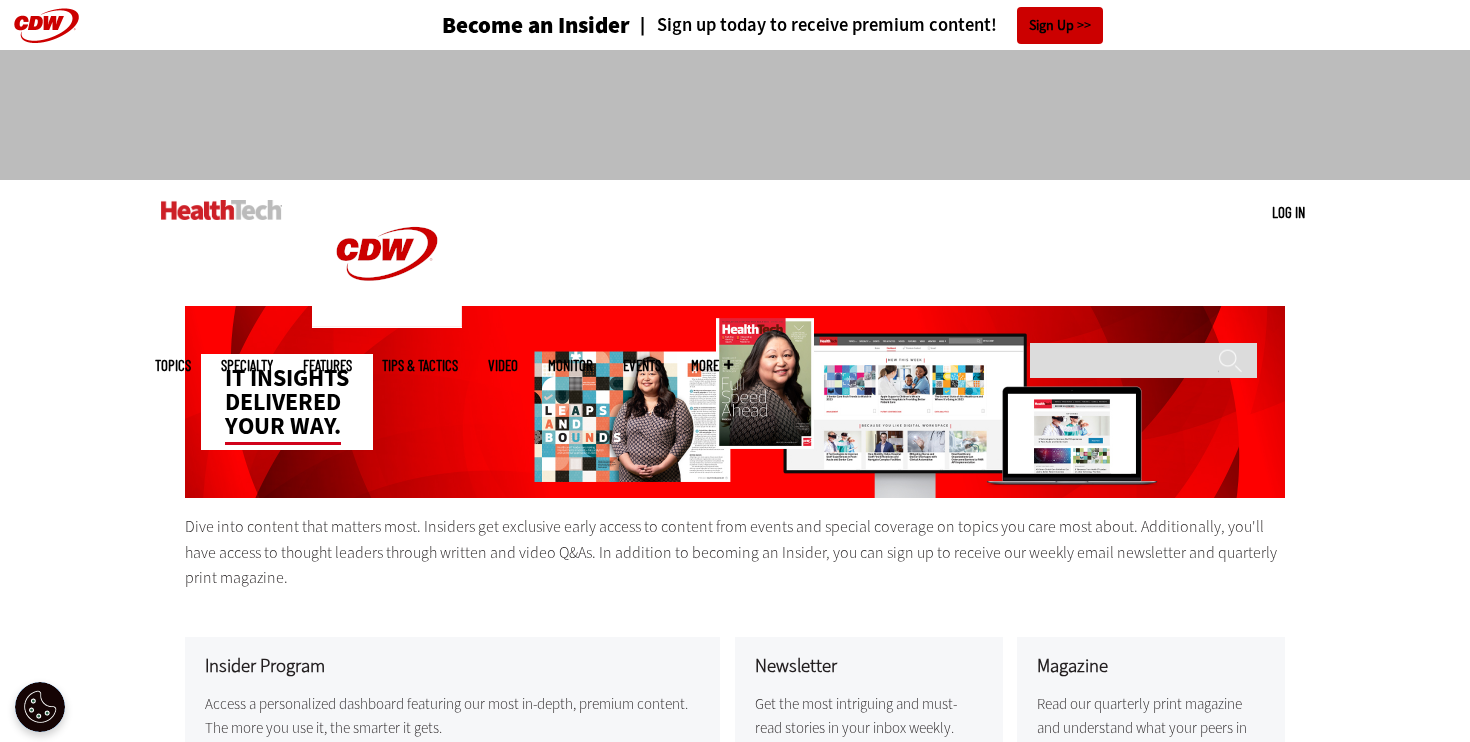 scroll, scrollTop: 0, scrollLeft: 0, axis: both 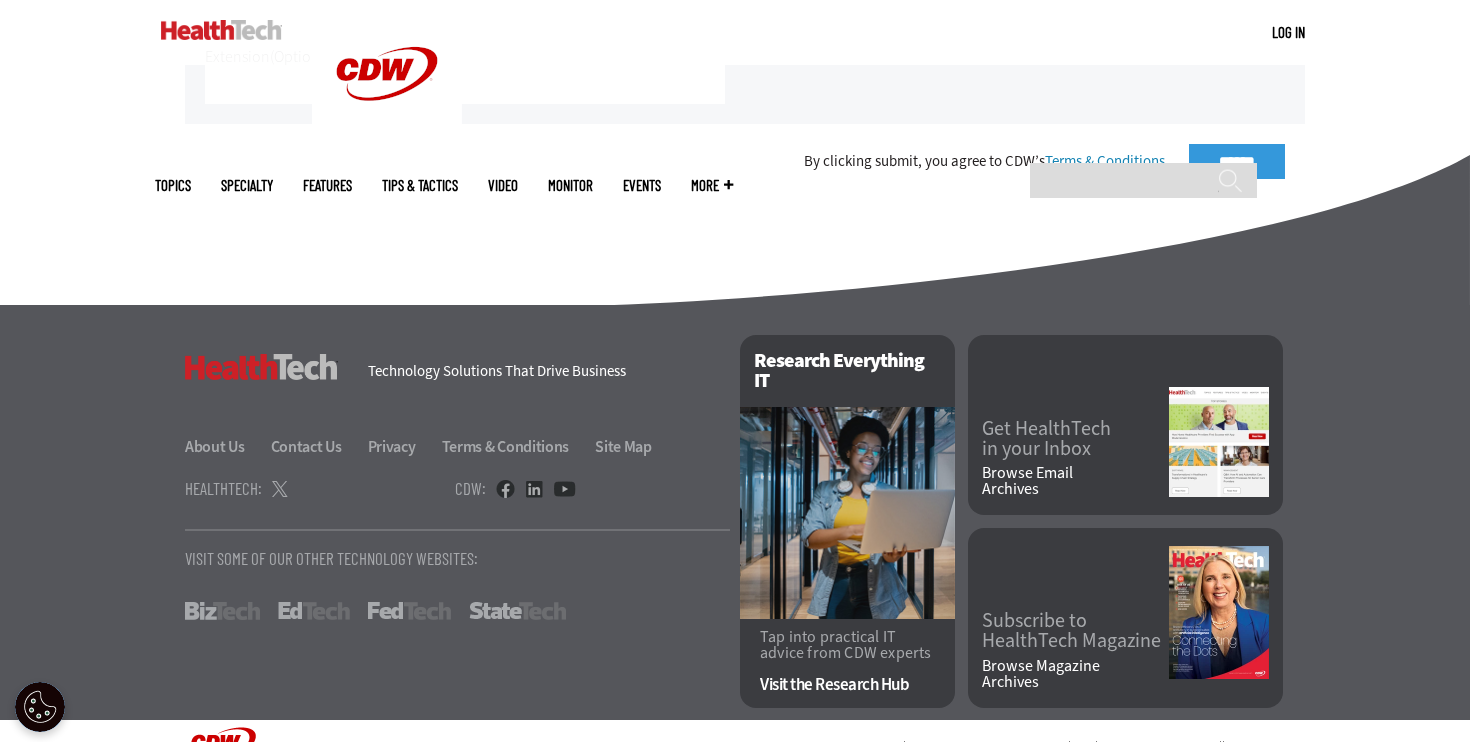 click at bounding box center (350, 745) 